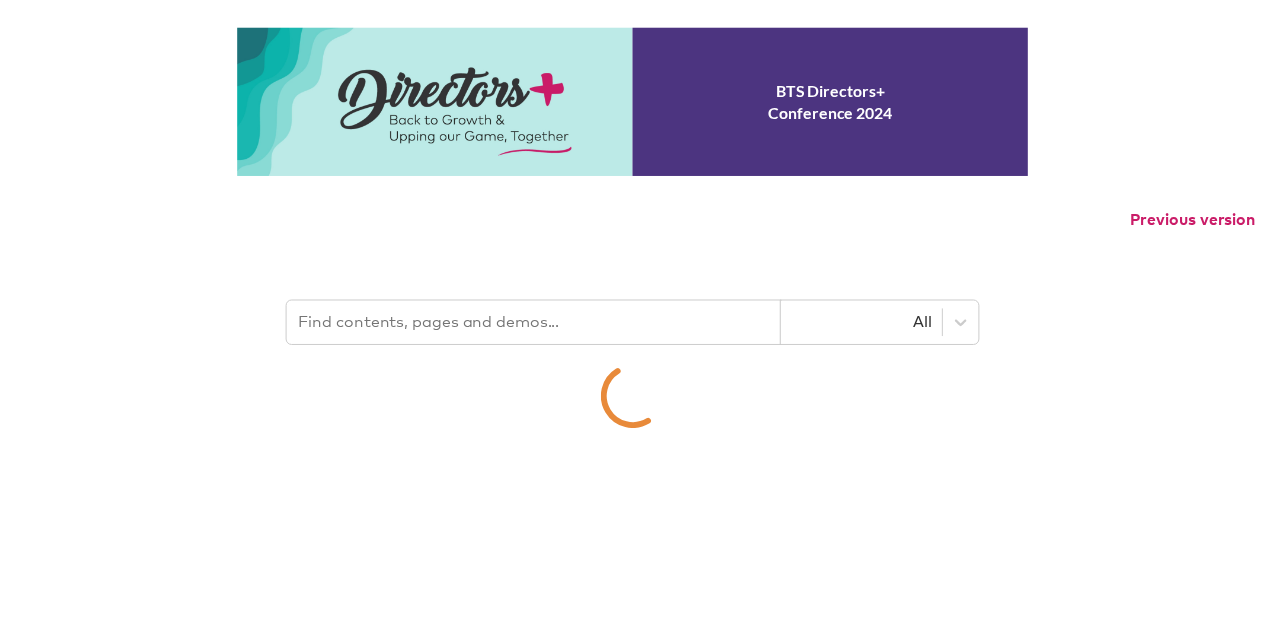scroll, scrollTop: 0, scrollLeft: 0, axis: both 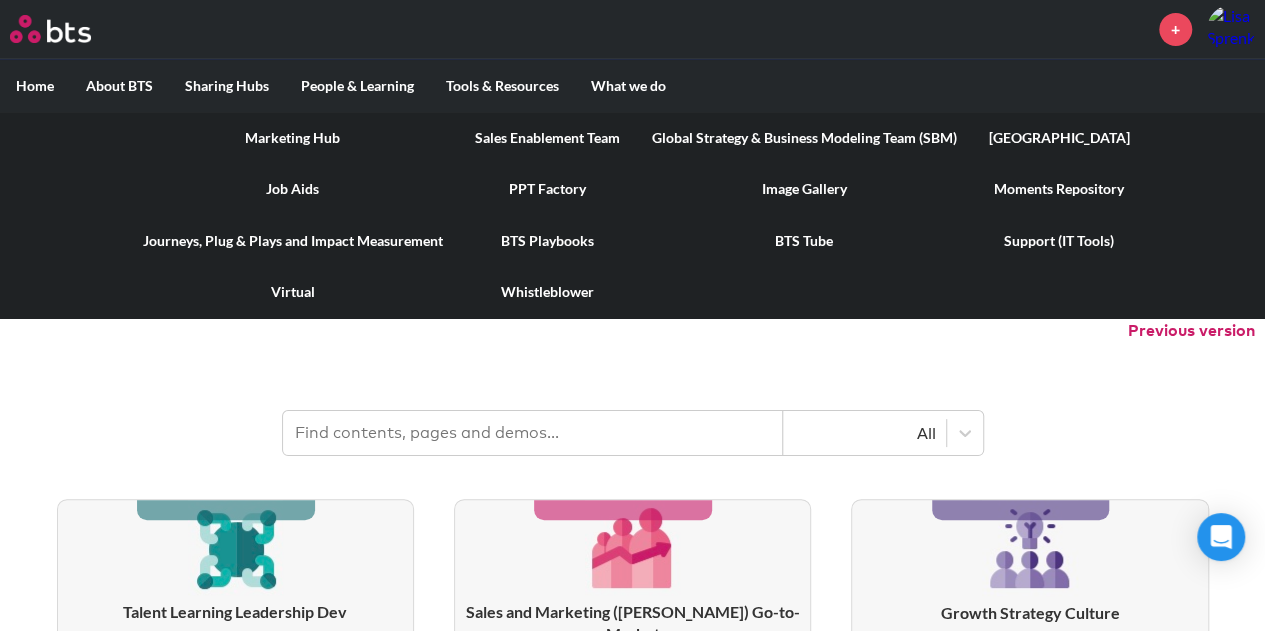 click on "Tools & Resources" at bounding box center (502, 86) 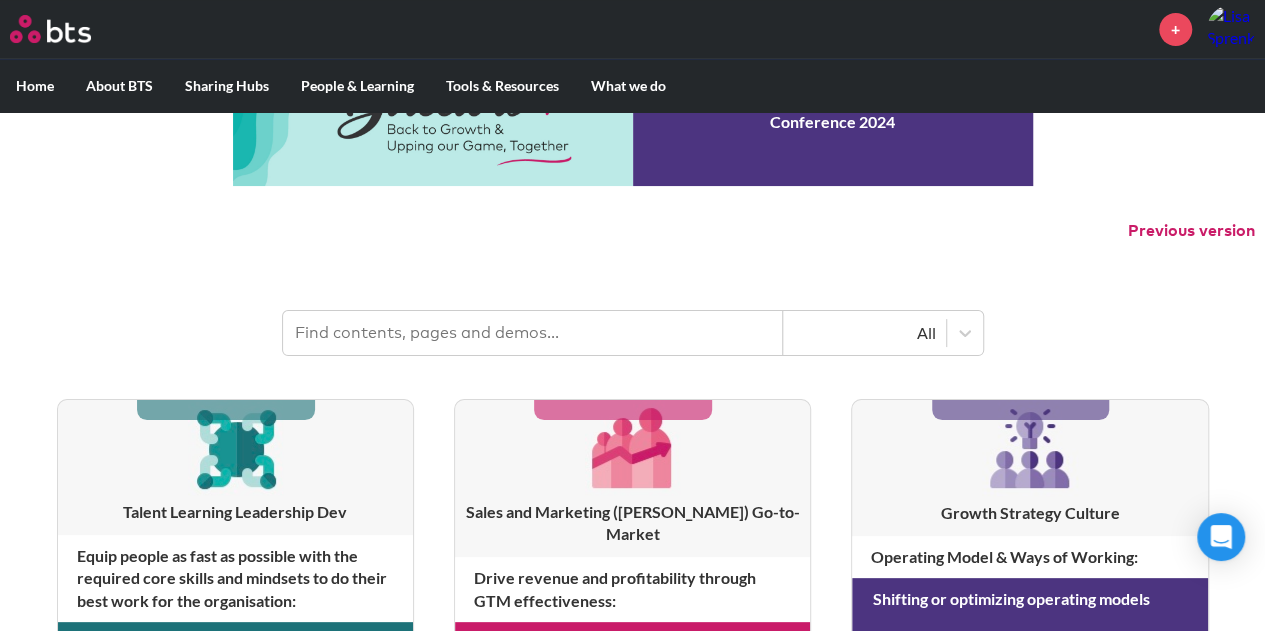 scroll, scrollTop: 200, scrollLeft: 0, axis: vertical 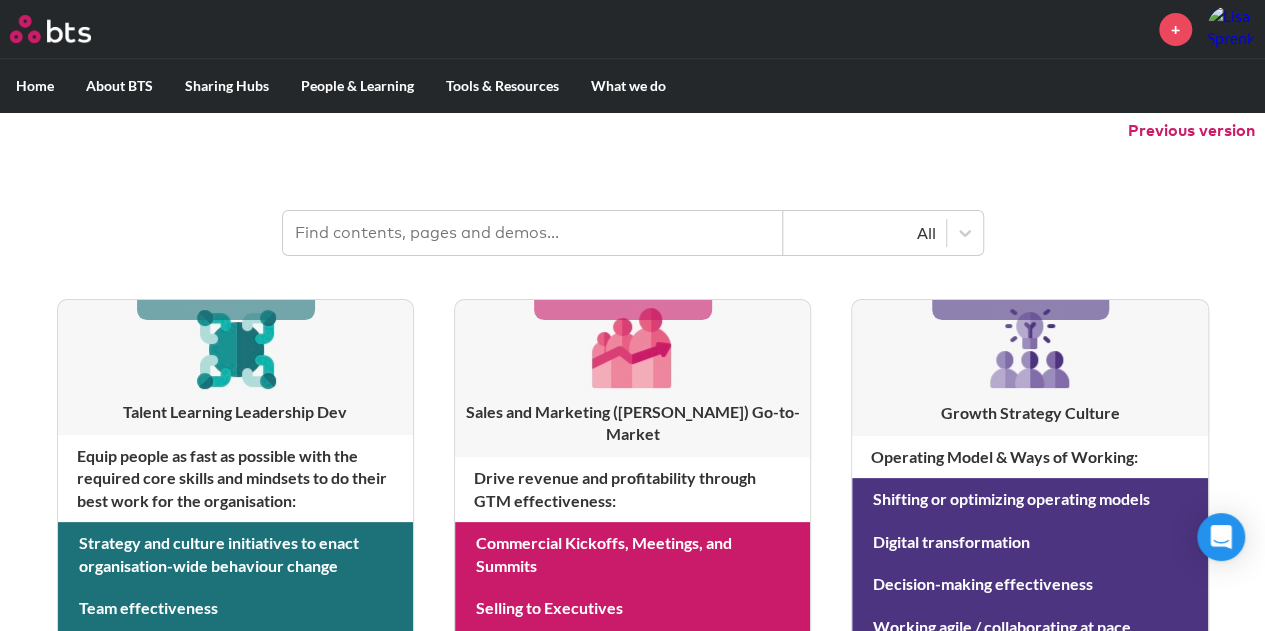 click on "Home" at bounding box center [35, 86] 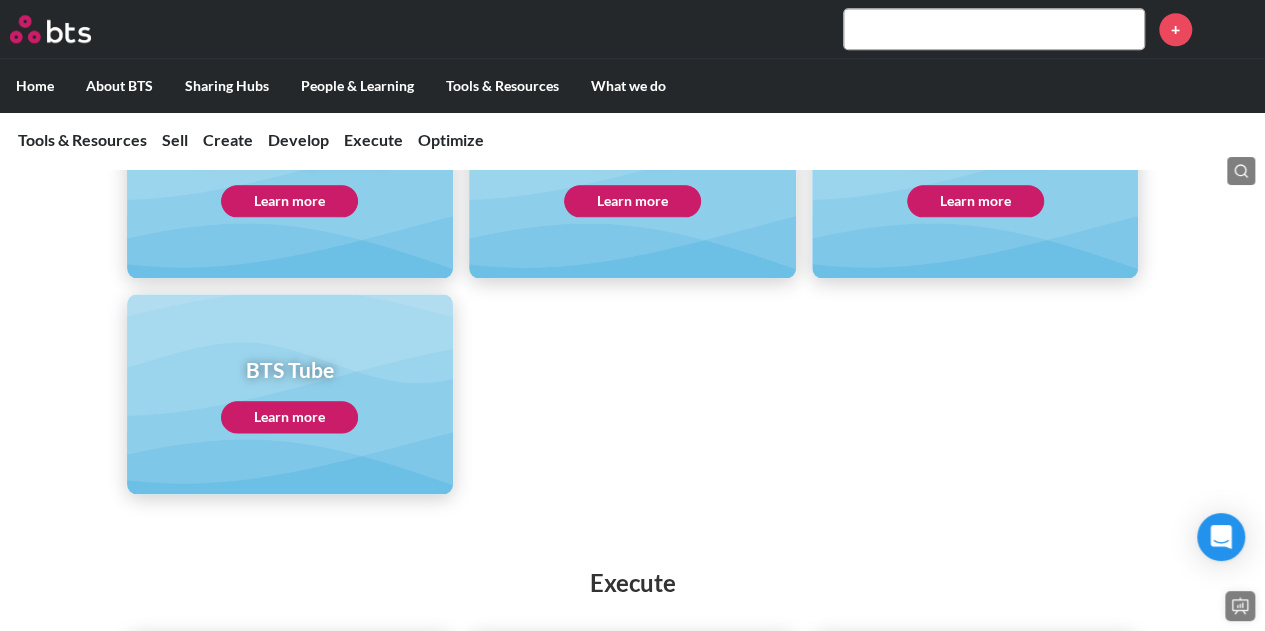 scroll, scrollTop: 991, scrollLeft: 0, axis: vertical 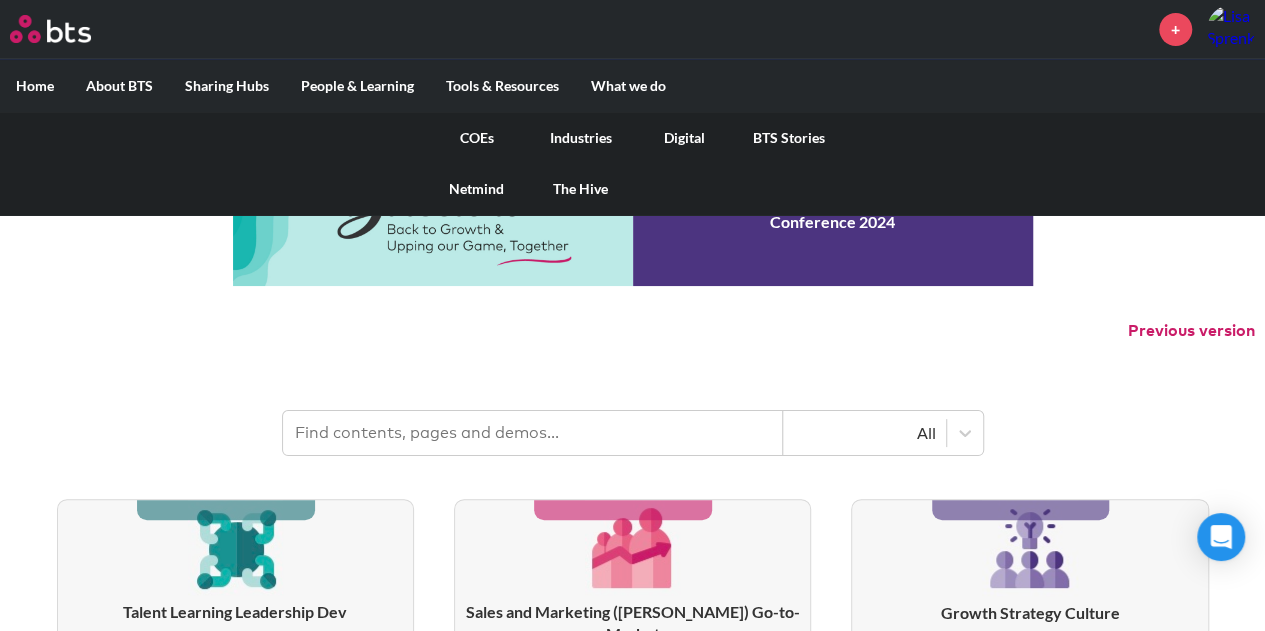 click on "The Hive" at bounding box center [581, 189] 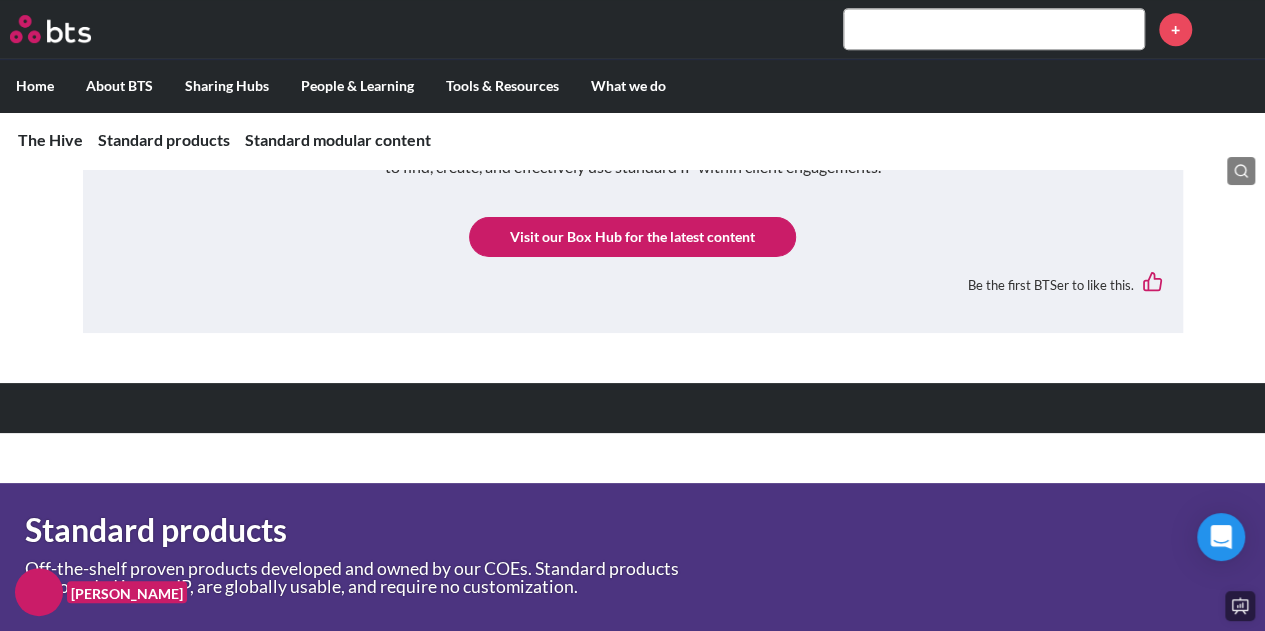 scroll, scrollTop: 500, scrollLeft: 0, axis: vertical 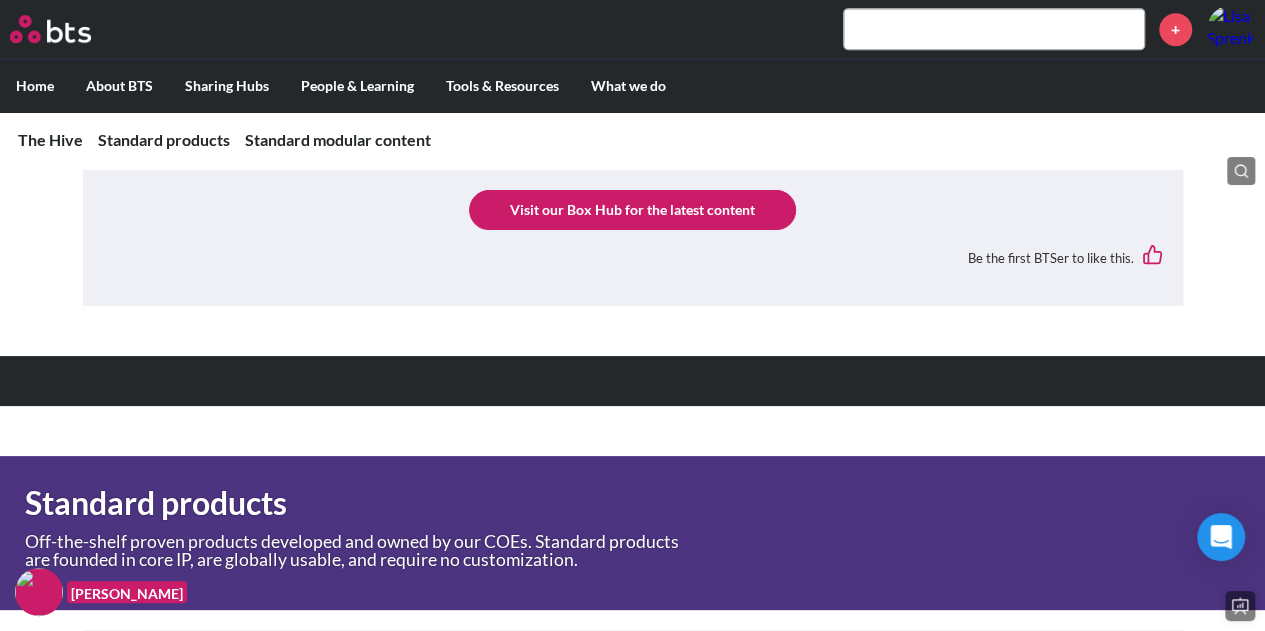 click on "Visit our Box Hub for the latest content" 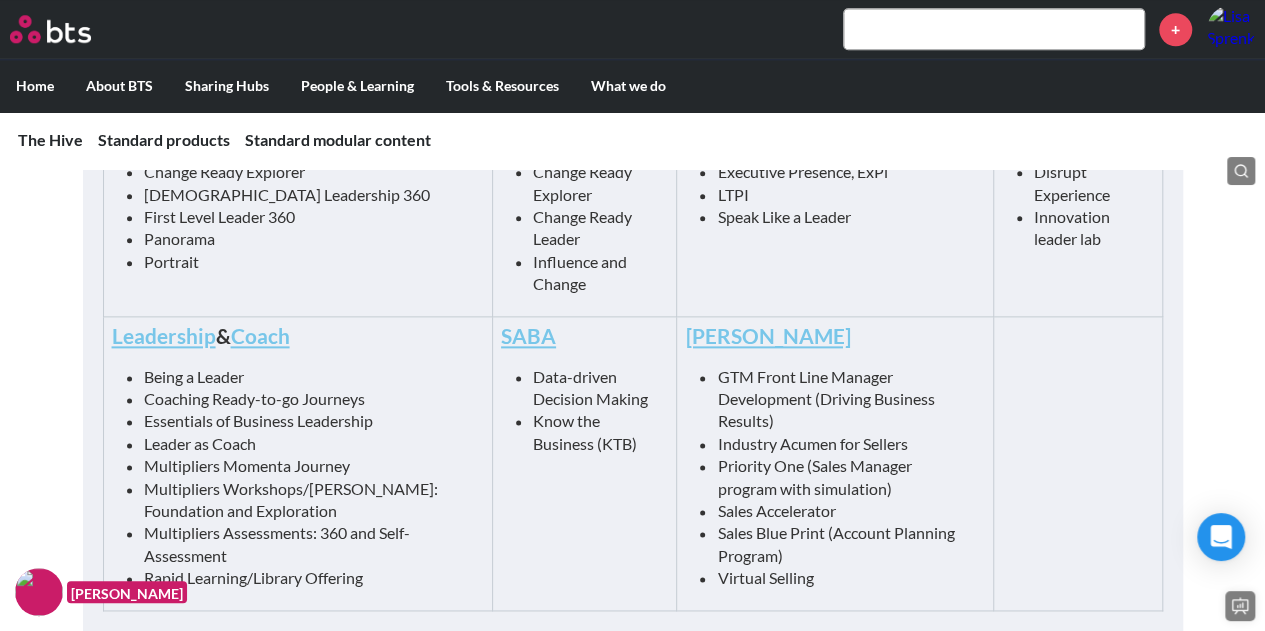 scroll, scrollTop: 1200, scrollLeft: 0, axis: vertical 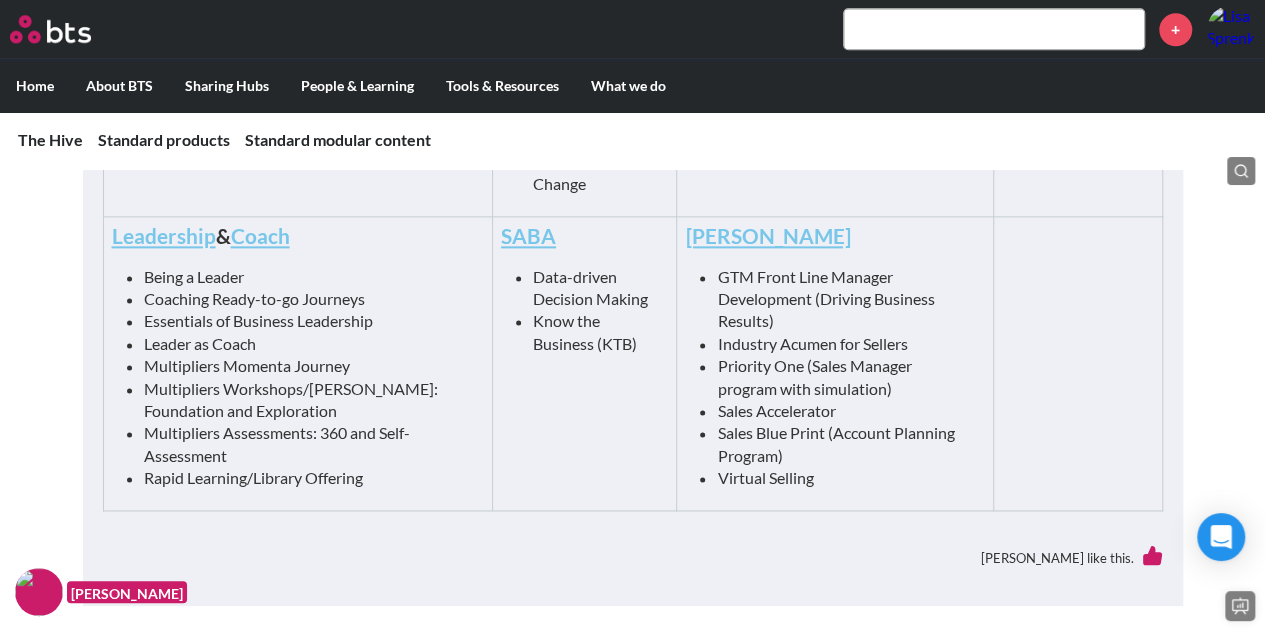 click on "Leadership" at bounding box center (164, 235) 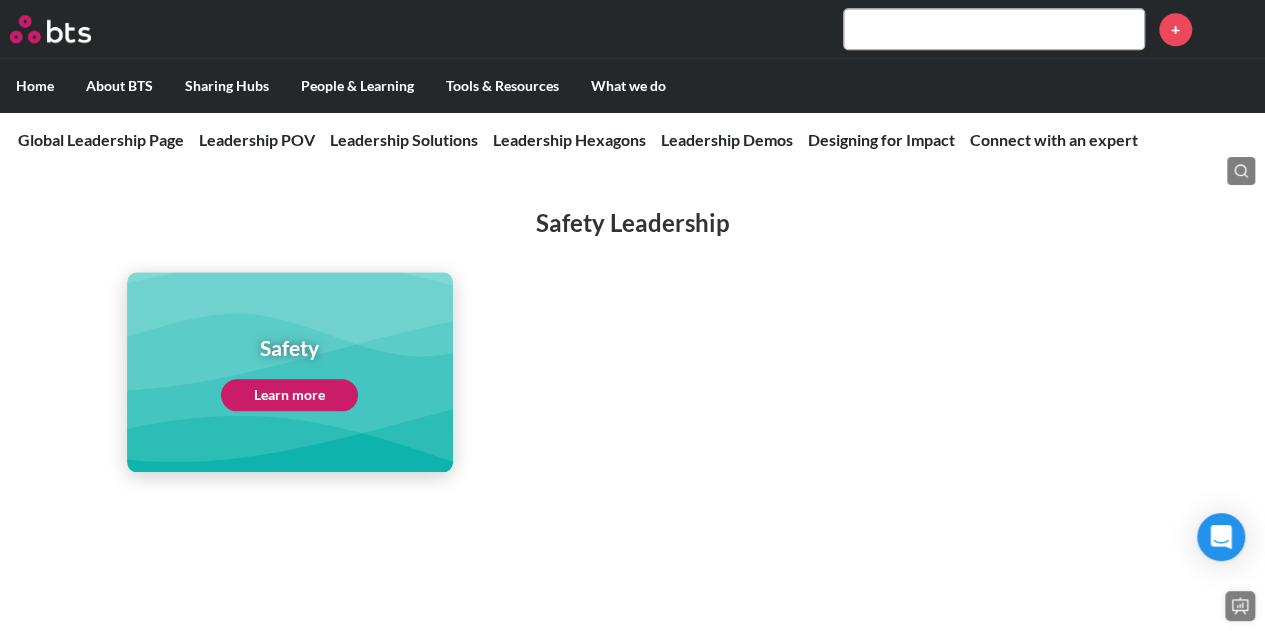 scroll, scrollTop: 5100, scrollLeft: 0, axis: vertical 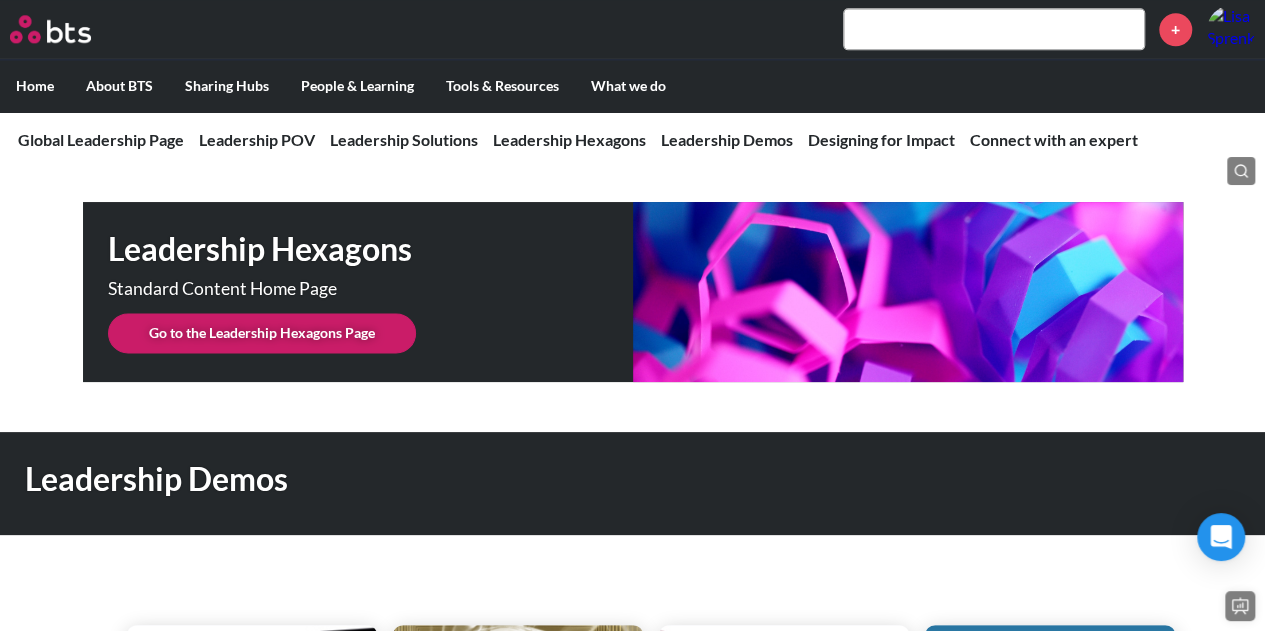 click on "Go to the Leadership Hexagons Page" at bounding box center [262, 333] 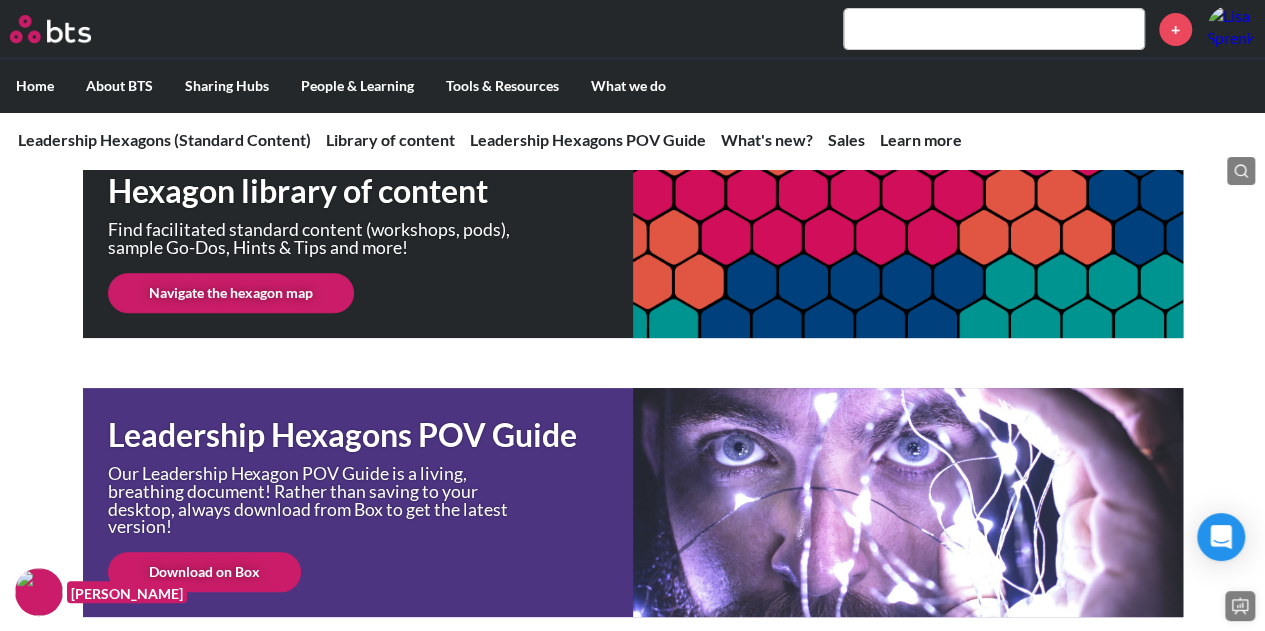 scroll, scrollTop: 400, scrollLeft: 0, axis: vertical 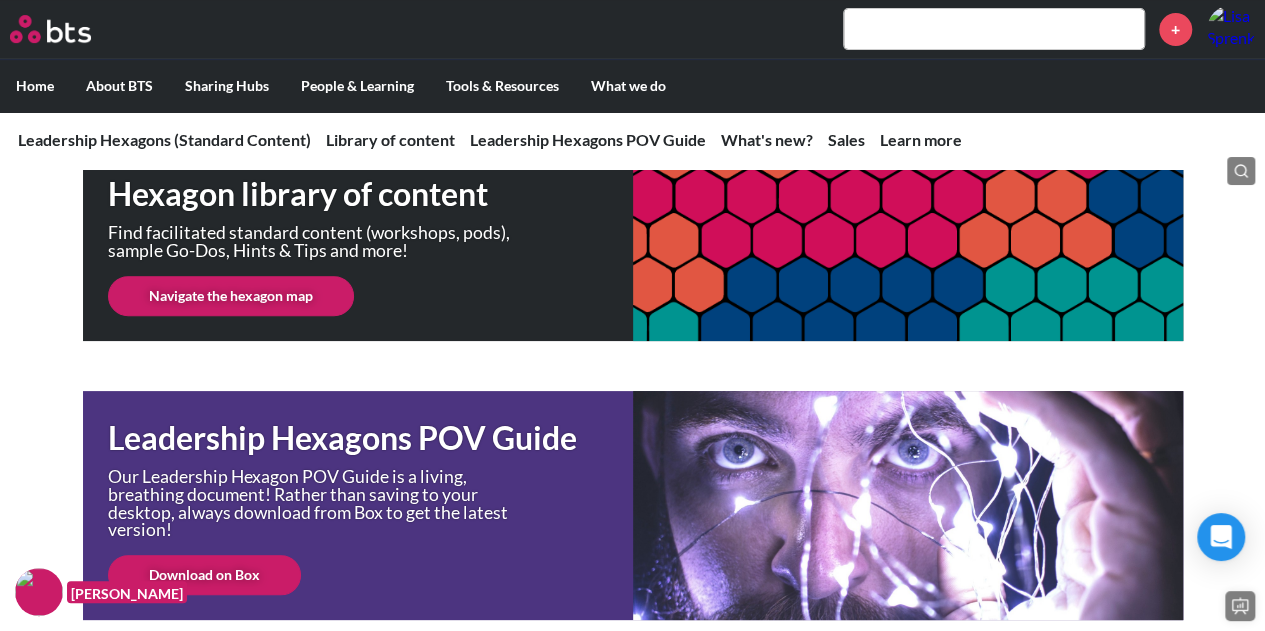 click on "Navigate the hexagon map" at bounding box center (231, 296) 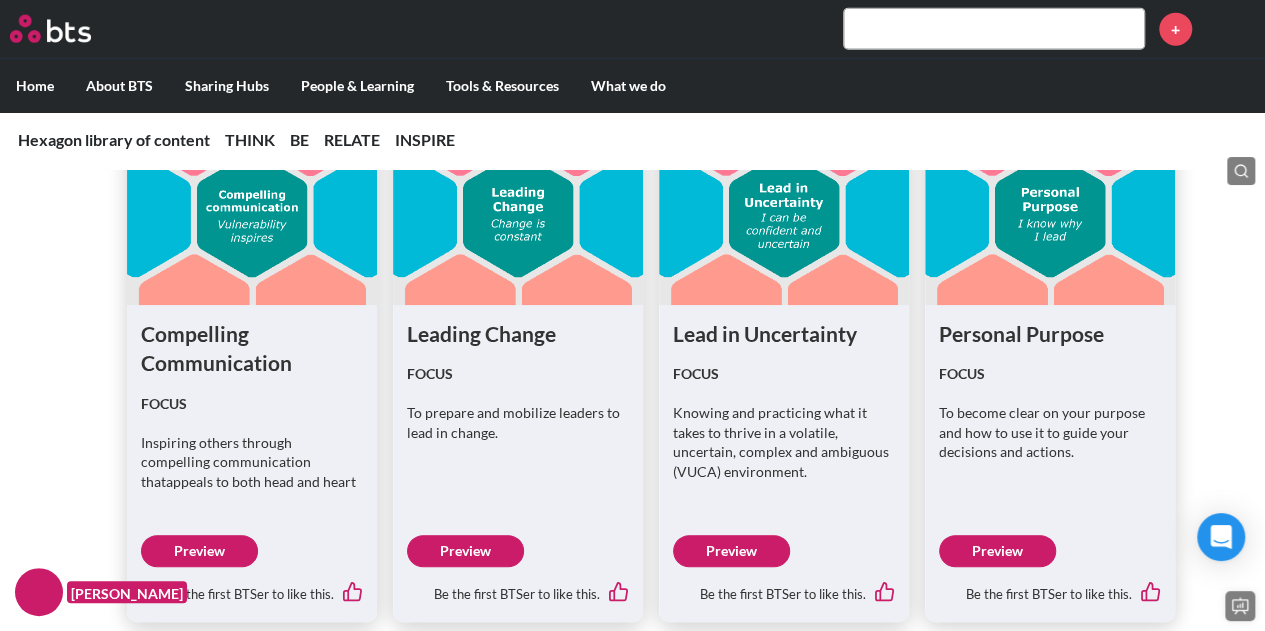 scroll, scrollTop: 6138, scrollLeft: 0, axis: vertical 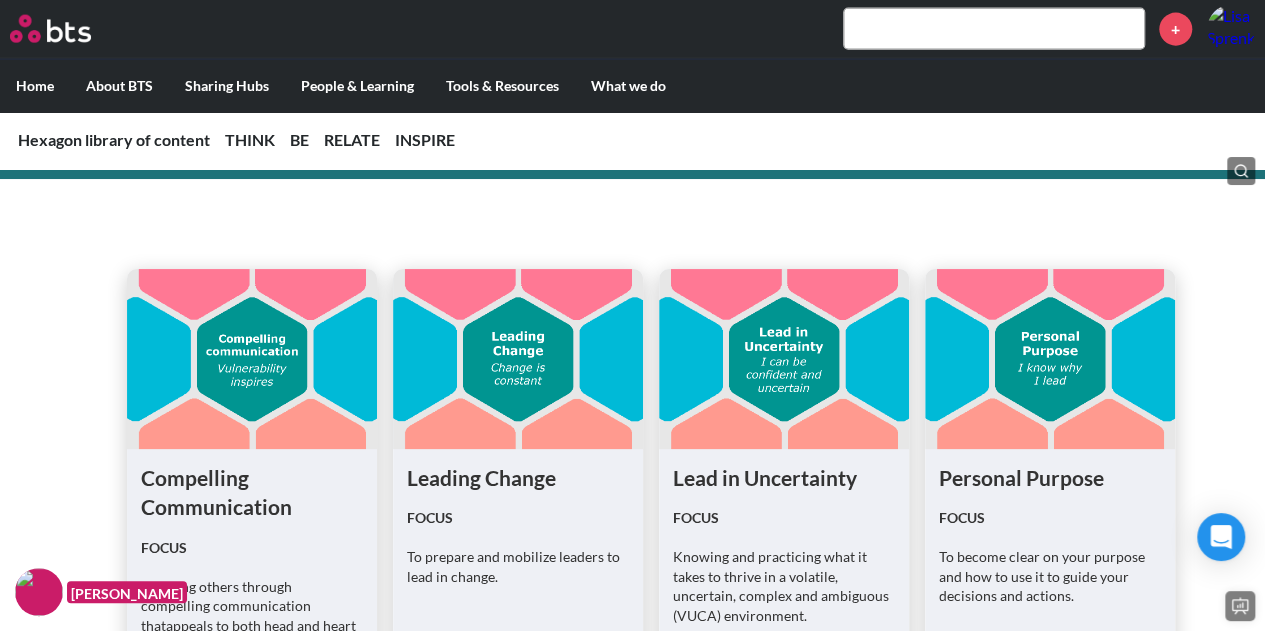 click at bounding box center (994, 29) 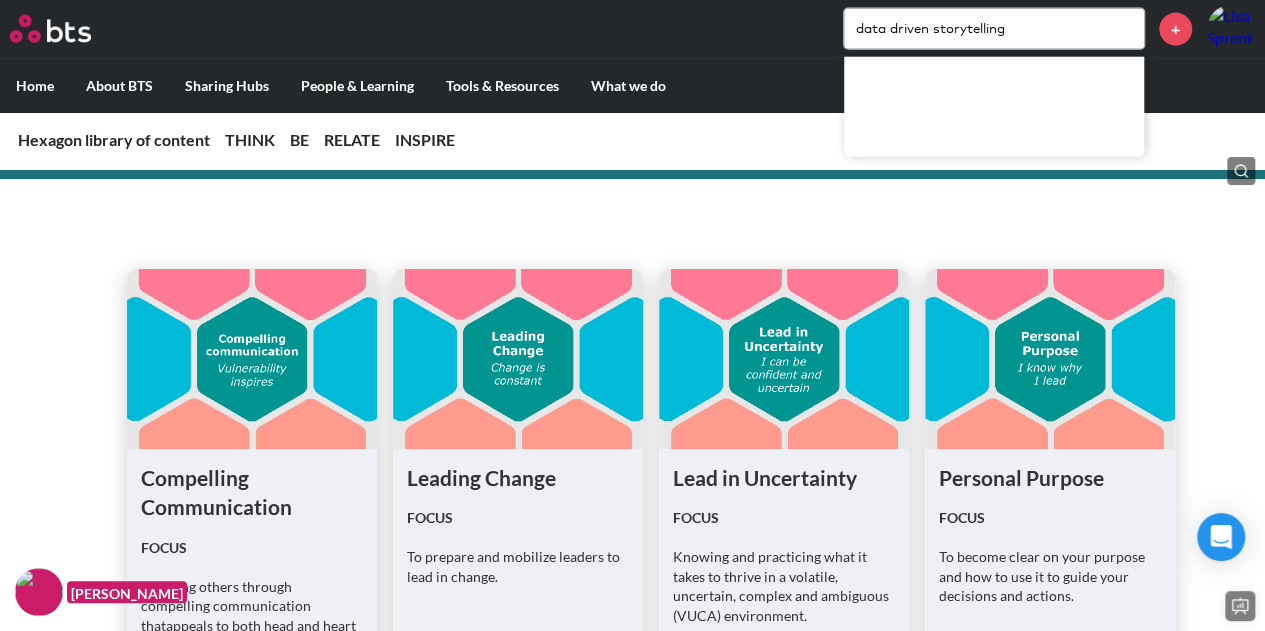 type on "data driven storytelling" 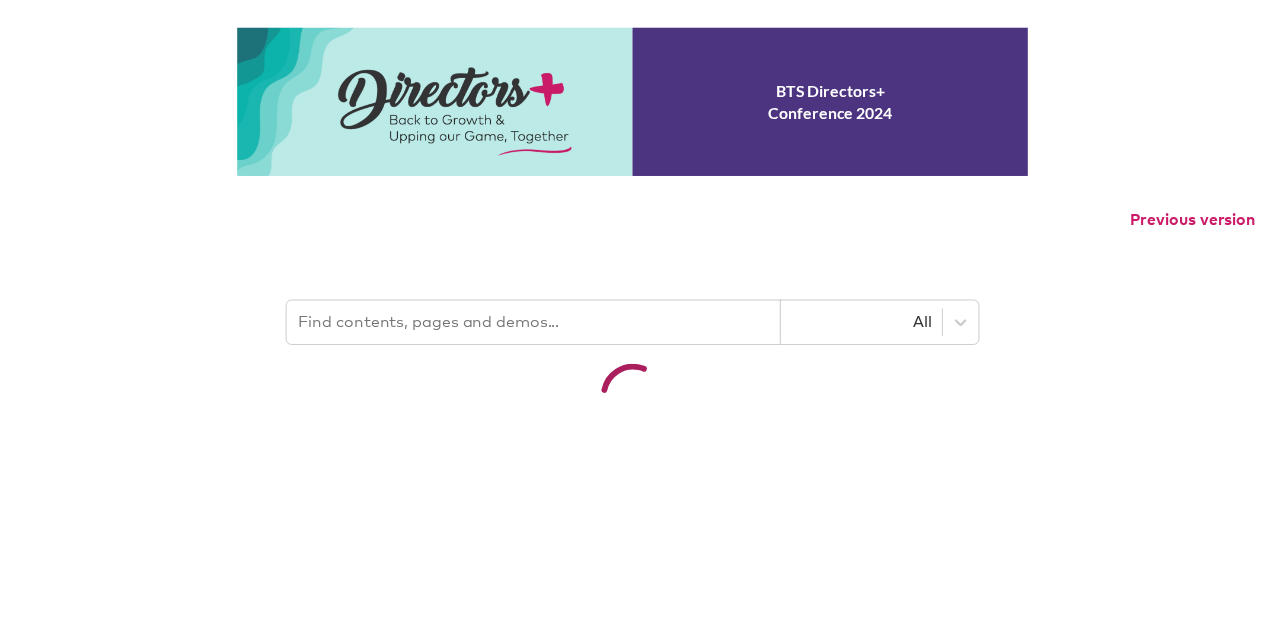 scroll, scrollTop: 0, scrollLeft: 0, axis: both 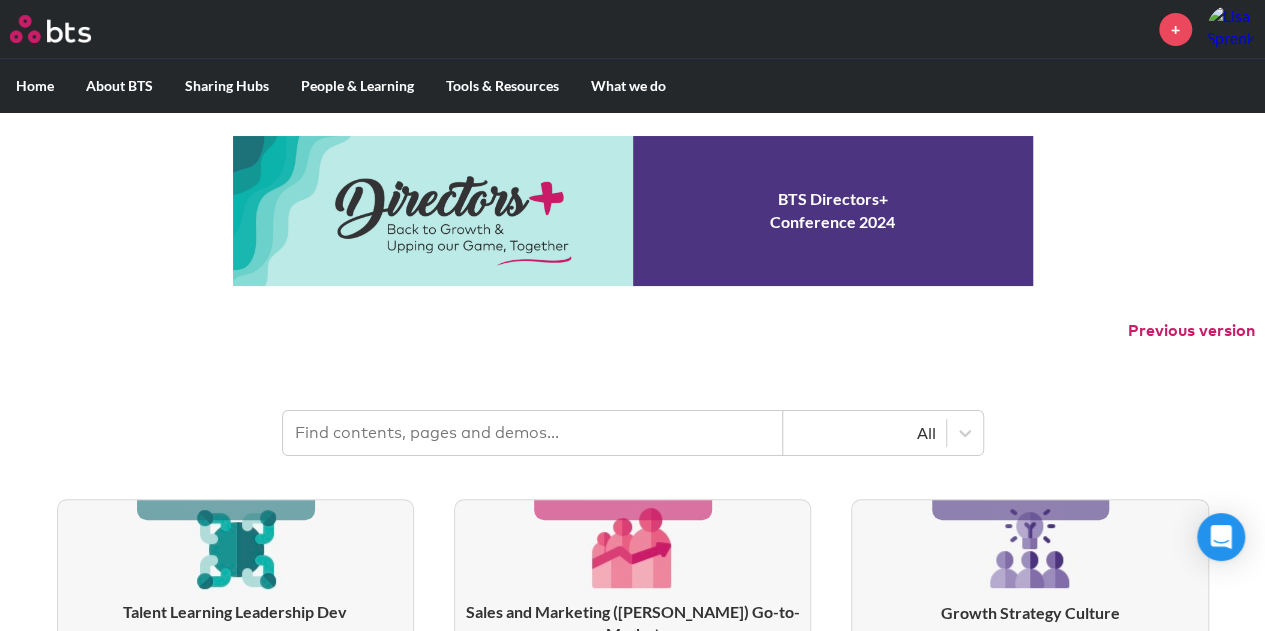 click at bounding box center (533, 433) 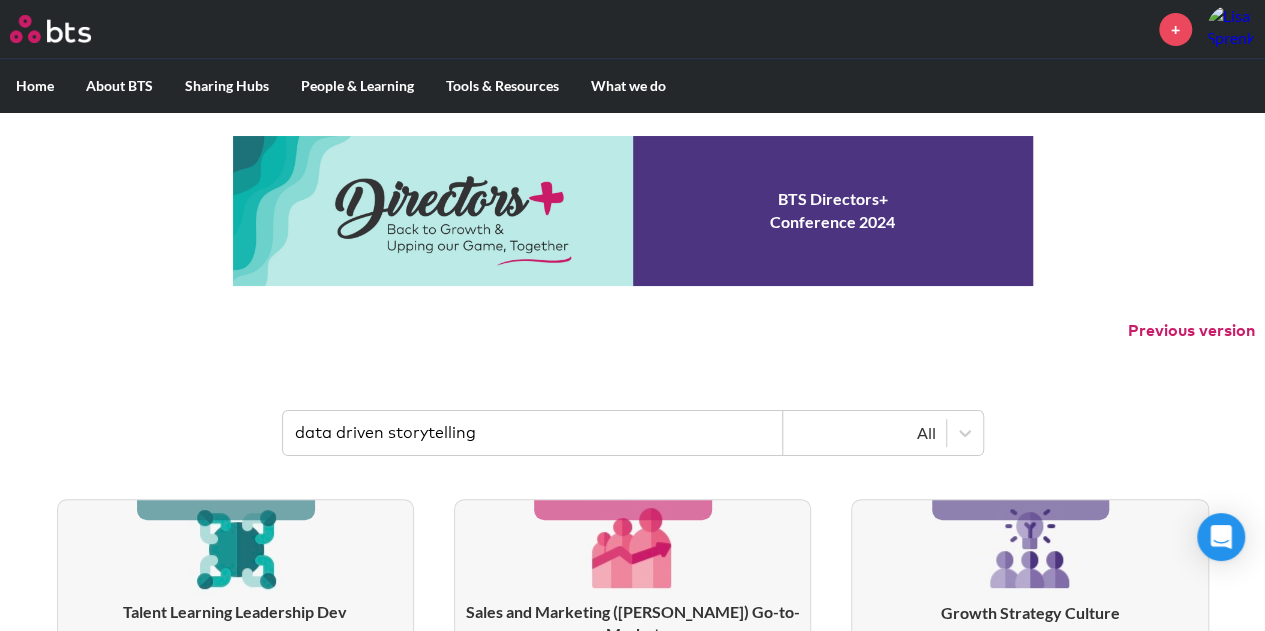 type on "data driven storytelling" 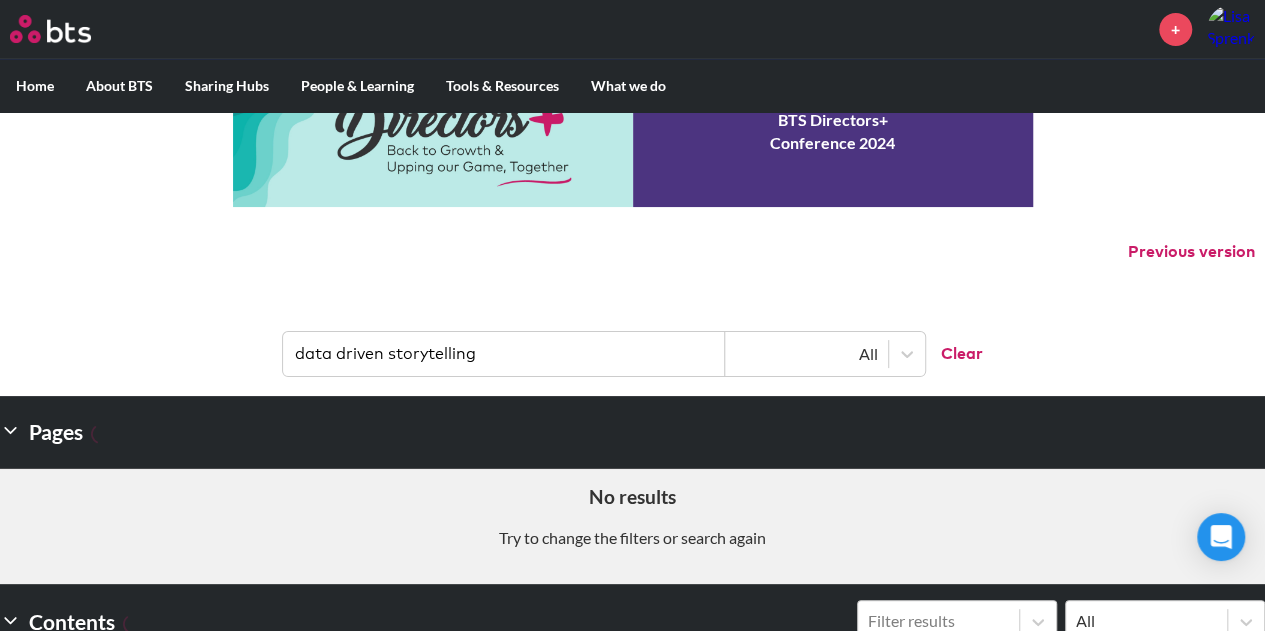scroll, scrollTop: 8, scrollLeft: 0, axis: vertical 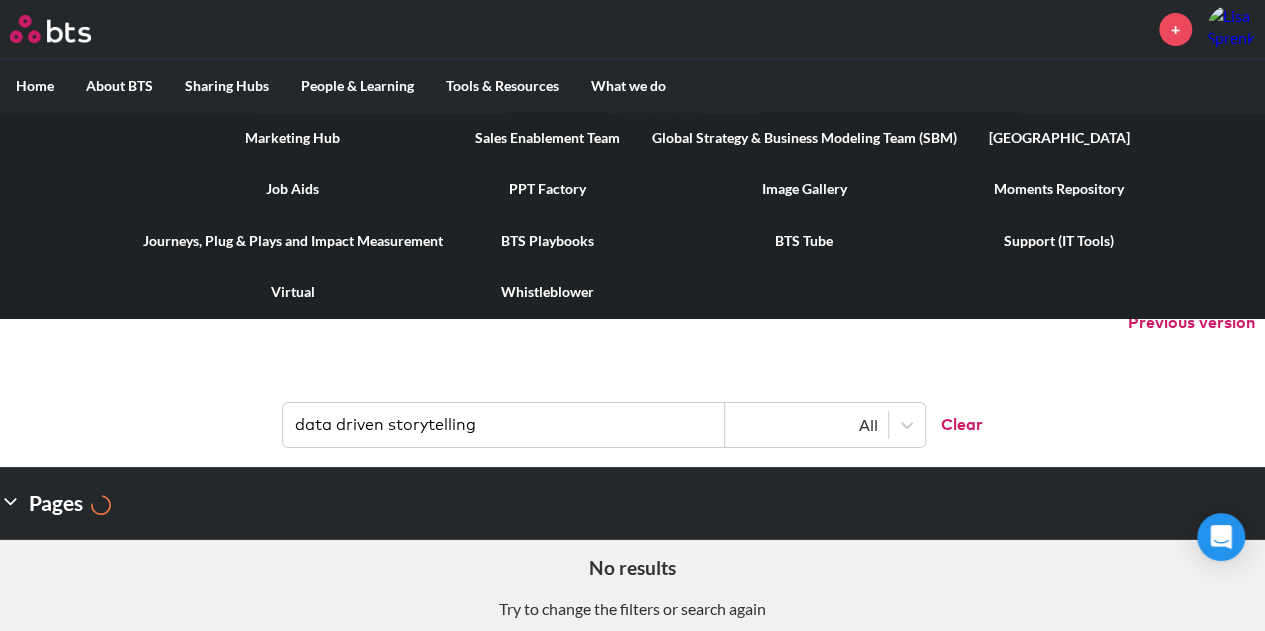 click on "Tools & Resources" at bounding box center [502, 86] 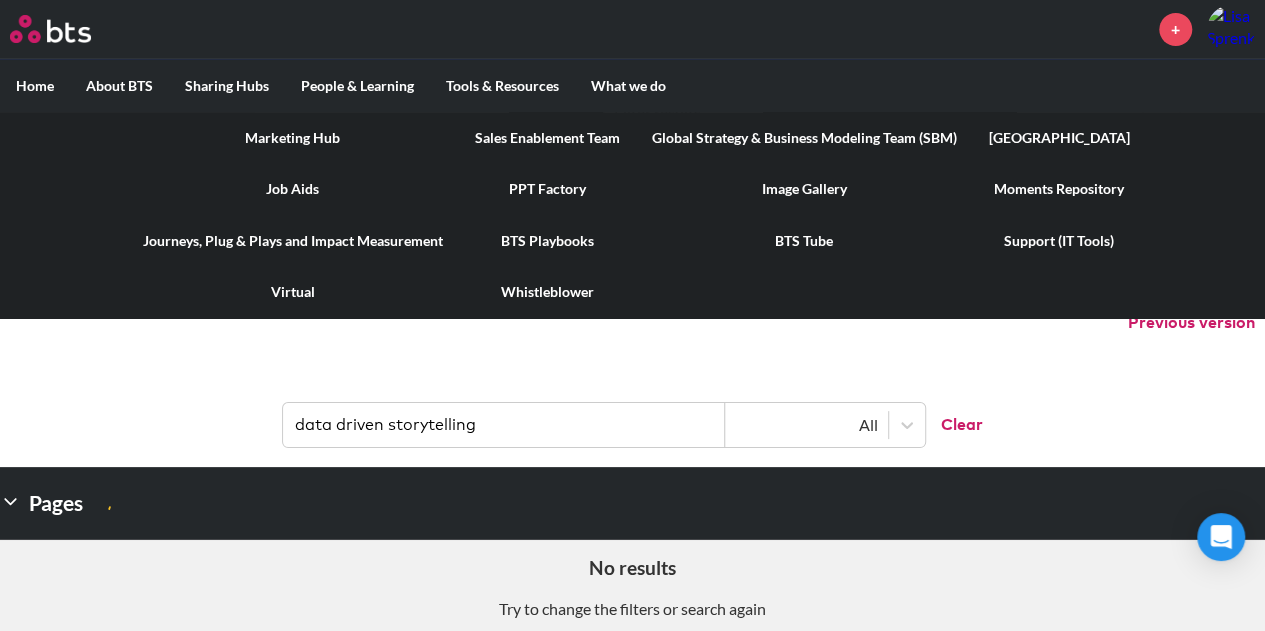 click on "Tools & Resources" at bounding box center (0, 0) 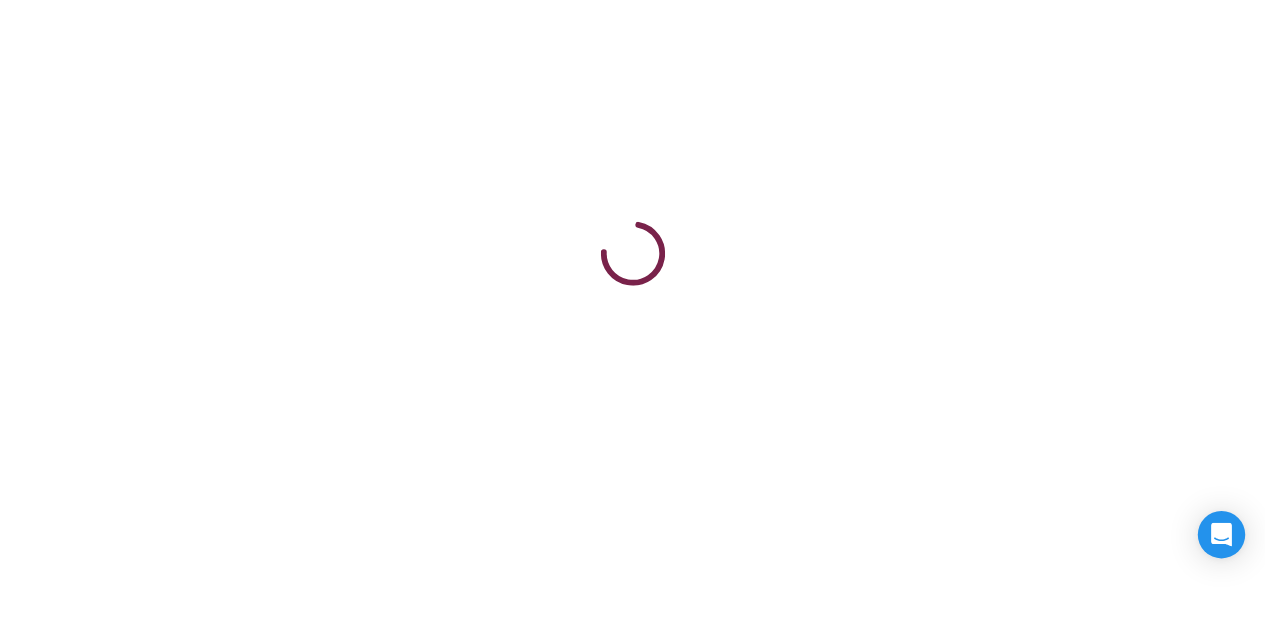 scroll, scrollTop: 0, scrollLeft: 0, axis: both 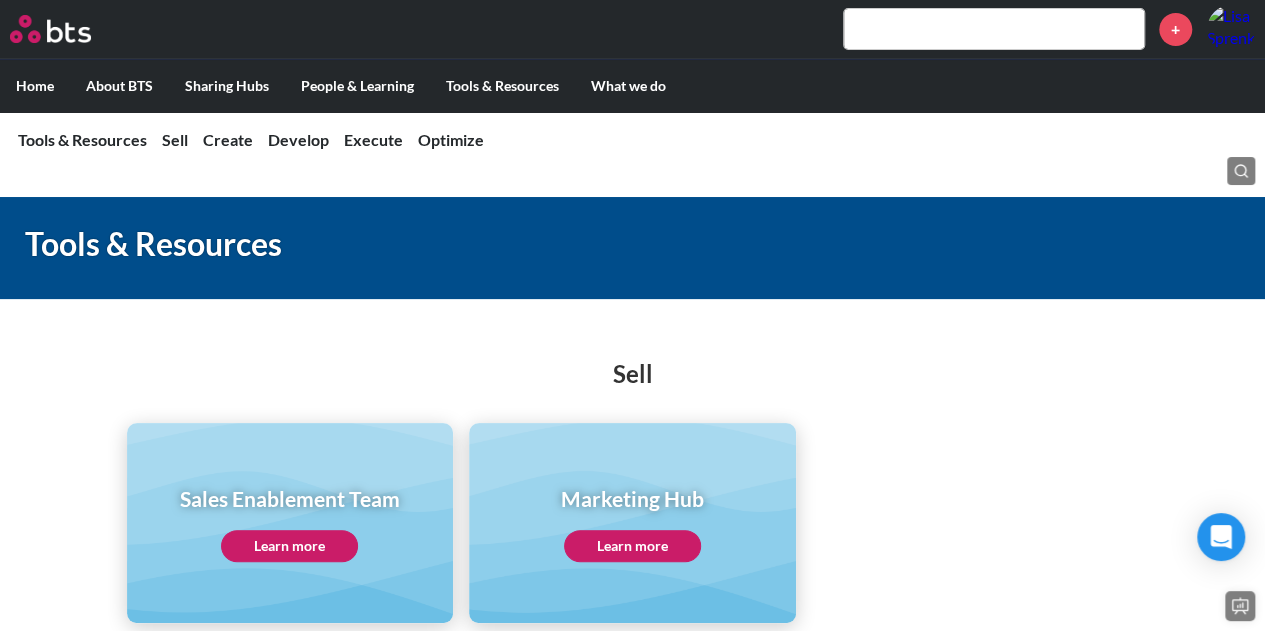 click on "Learn more" at bounding box center [289, 546] 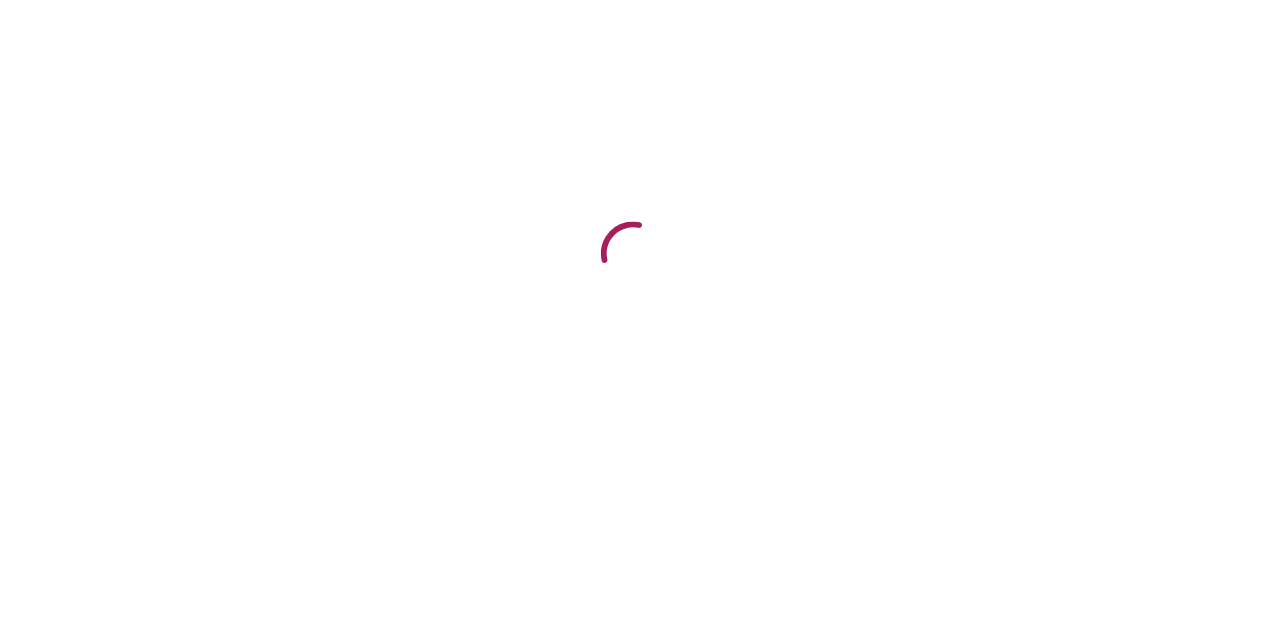 scroll, scrollTop: 0, scrollLeft: 0, axis: both 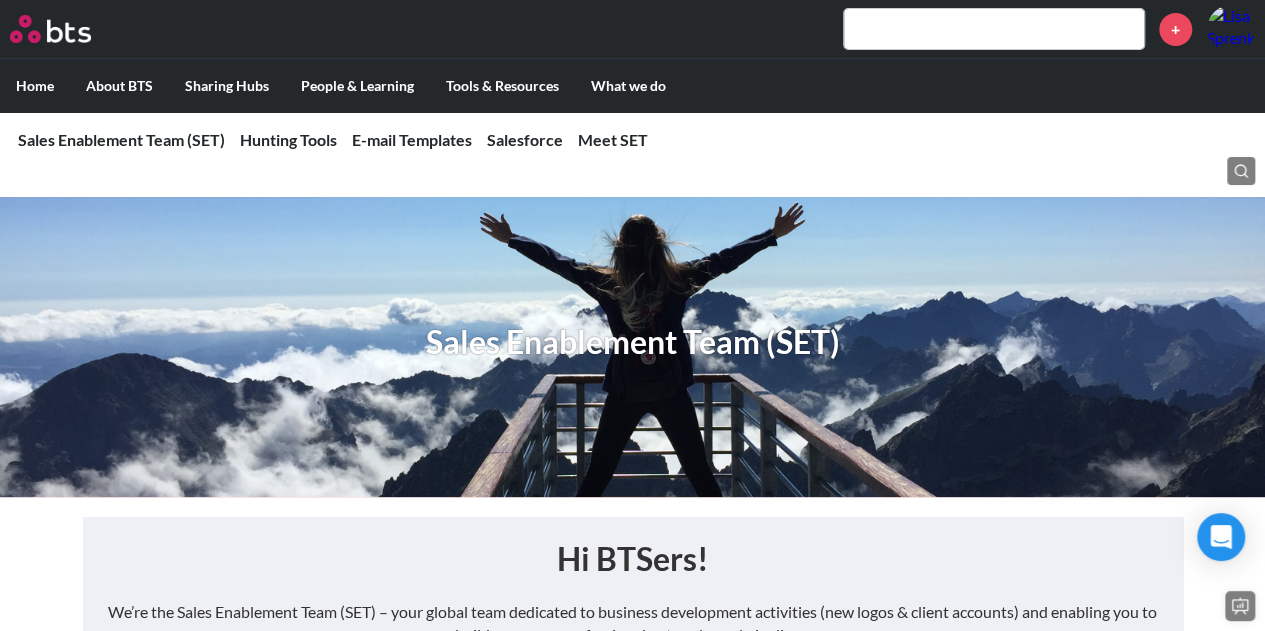 click at bounding box center (994, 29) 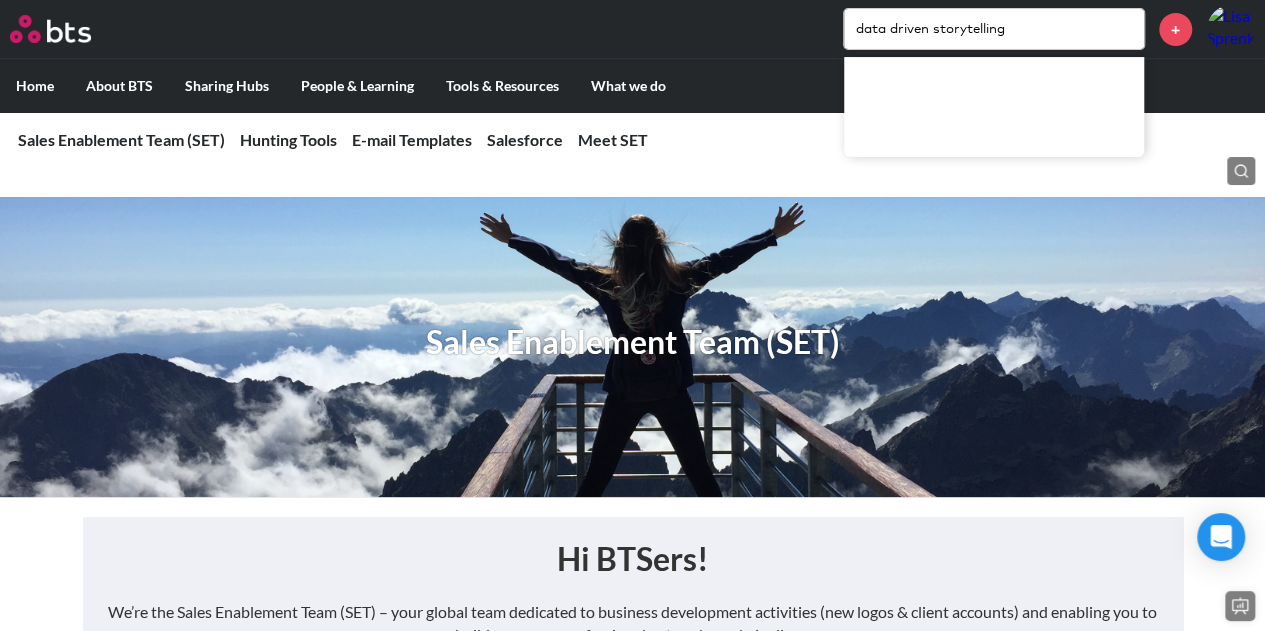 type on "data driven storytelling" 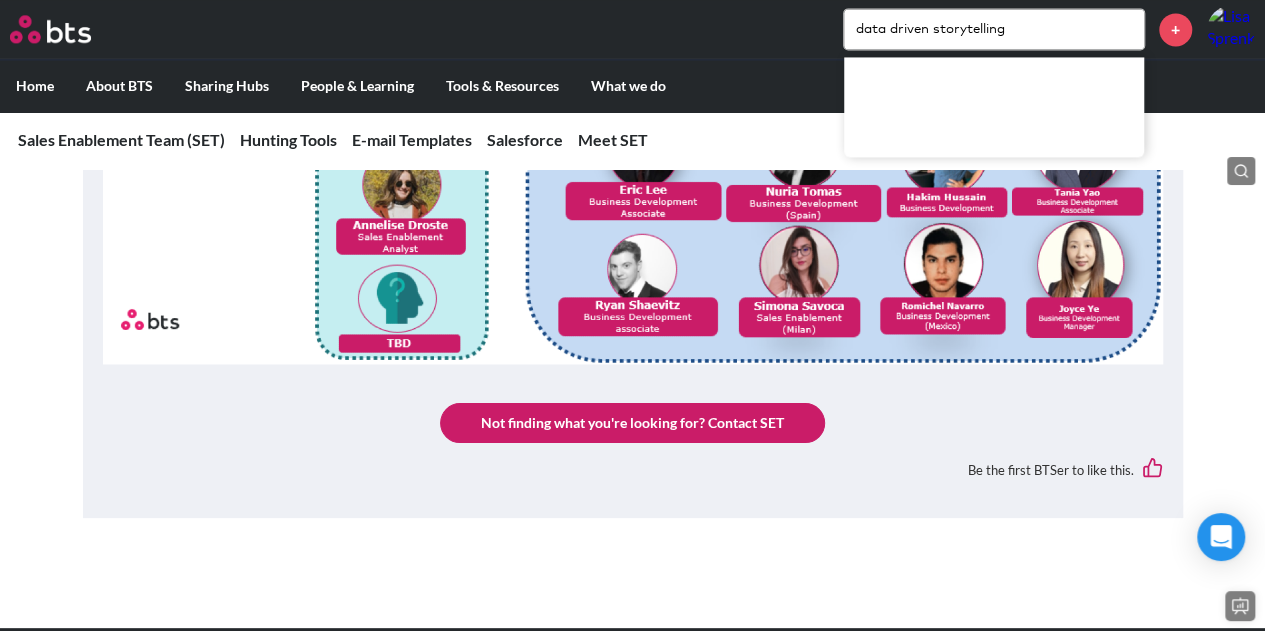 scroll, scrollTop: 5044, scrollLeft: 0, axis: vertical 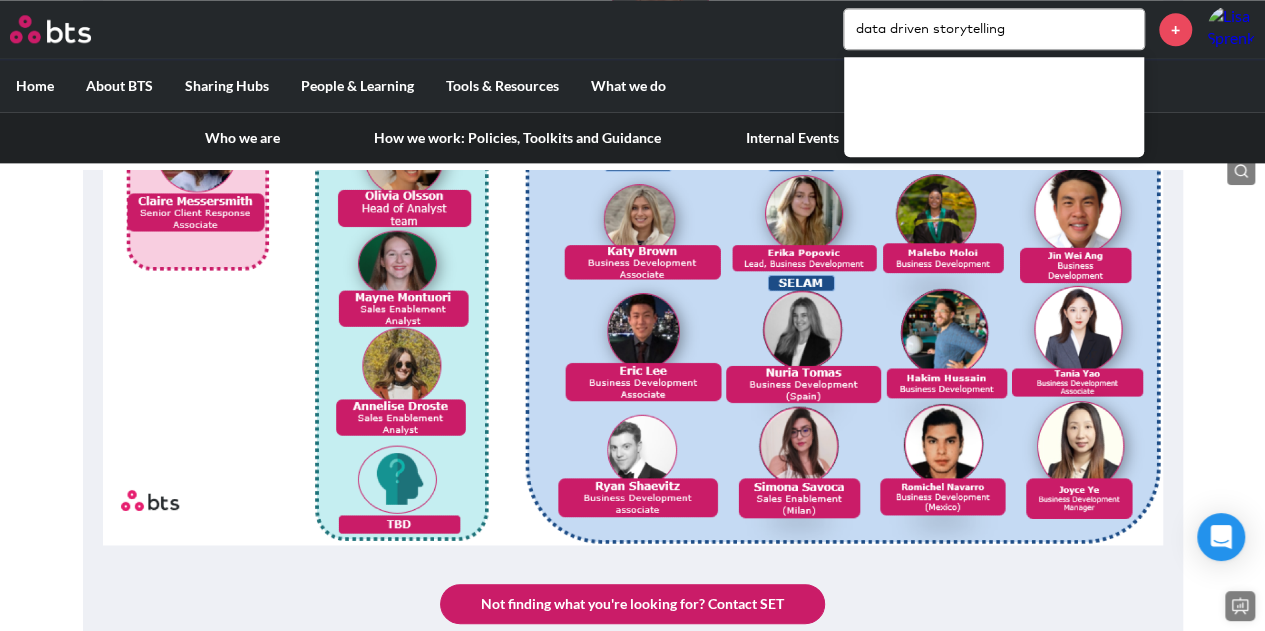 click on "About BTS" at bounding box center (119, 86) 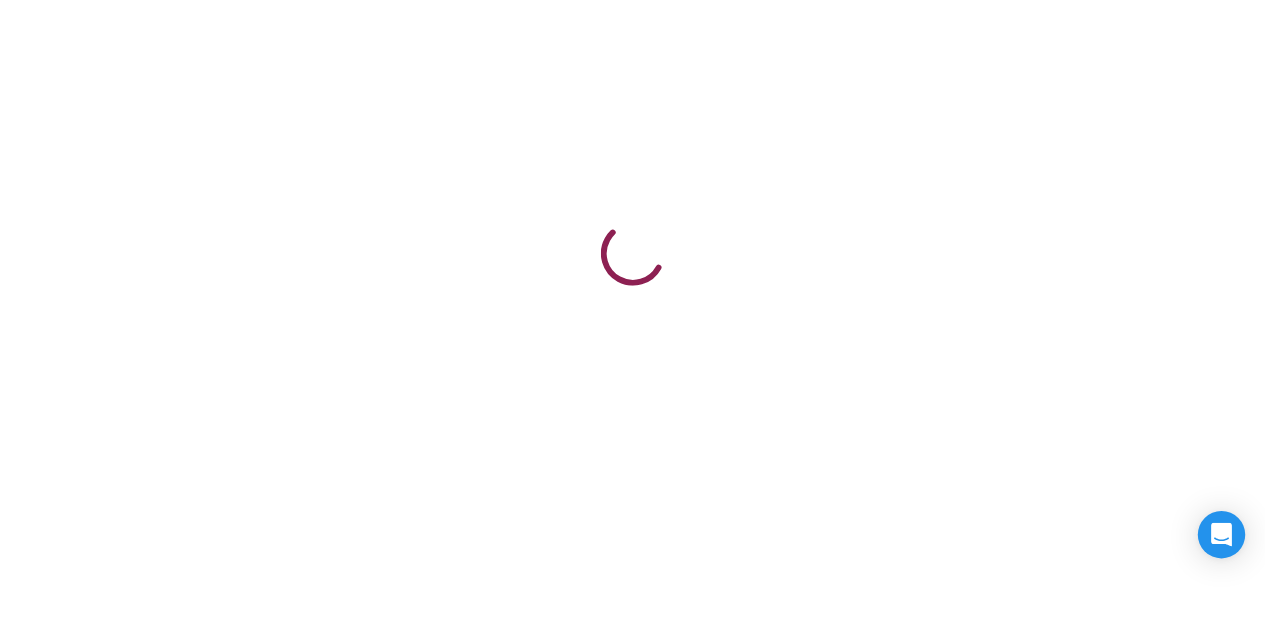 scroll, scrollTop: 0, scrollLeft: 0, axis: both 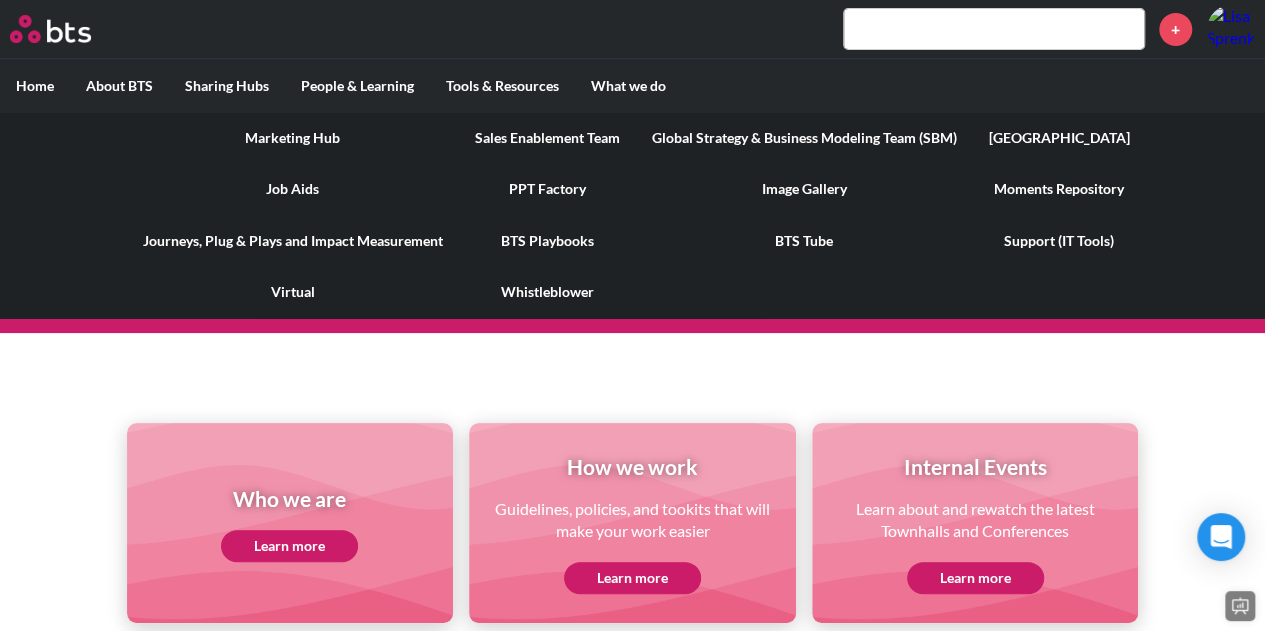 click on "Tools & Resources" at bounding box center [502, 86] 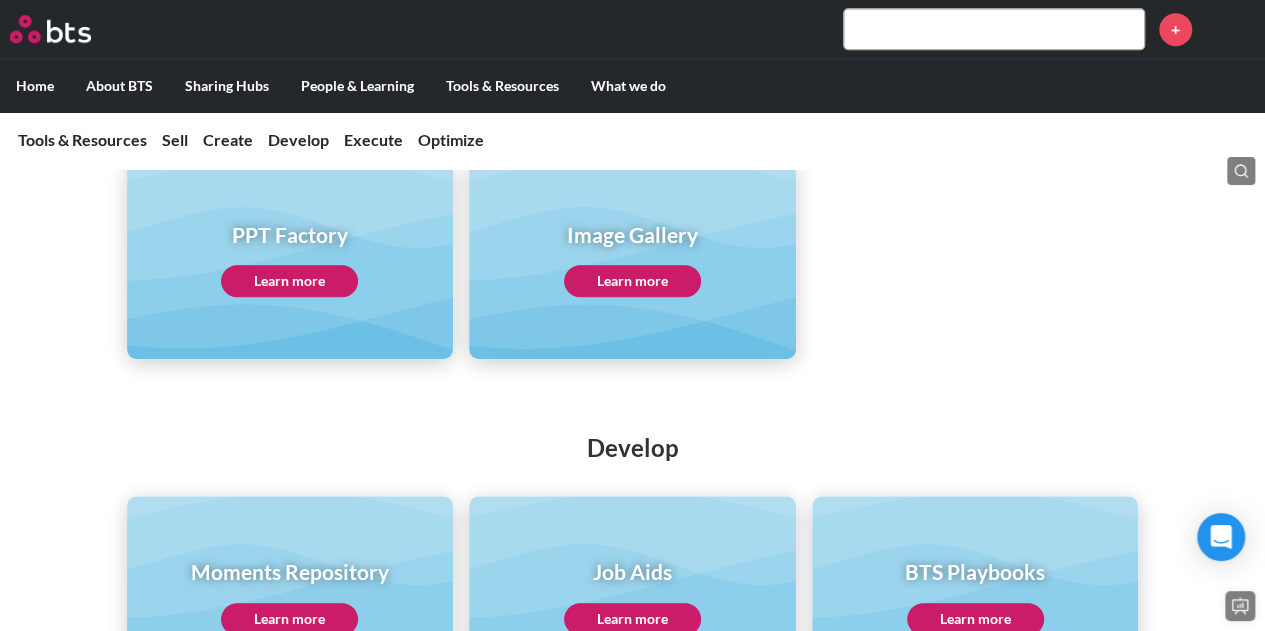 scroll, scrollTop: 600, scrollLeft: 0, axis: vertical 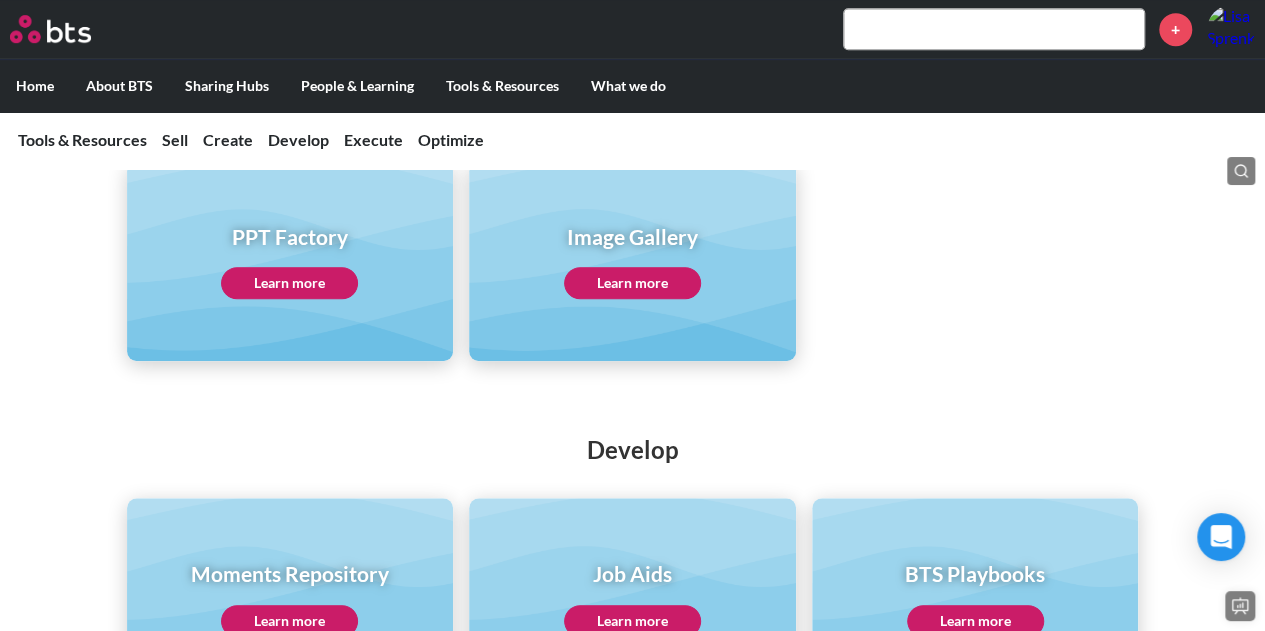 click on "Learn more" at bounding box center (289, 283) 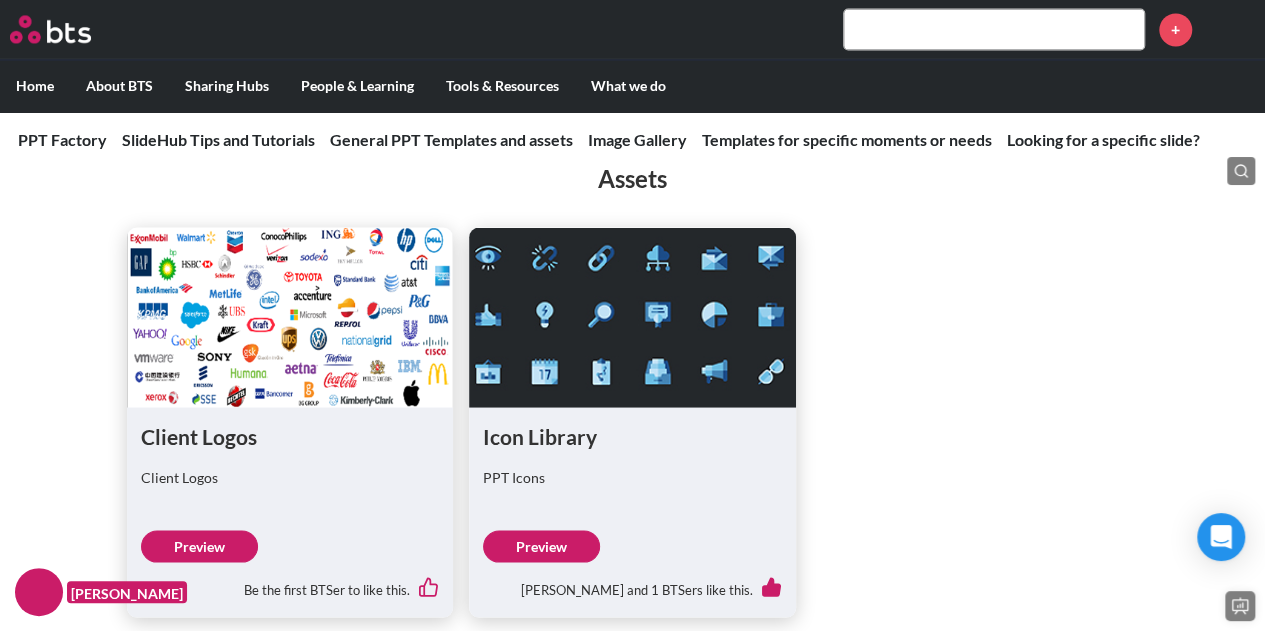scroll, scrollTop: 1700, scrollLeft: 0, axis: vertical 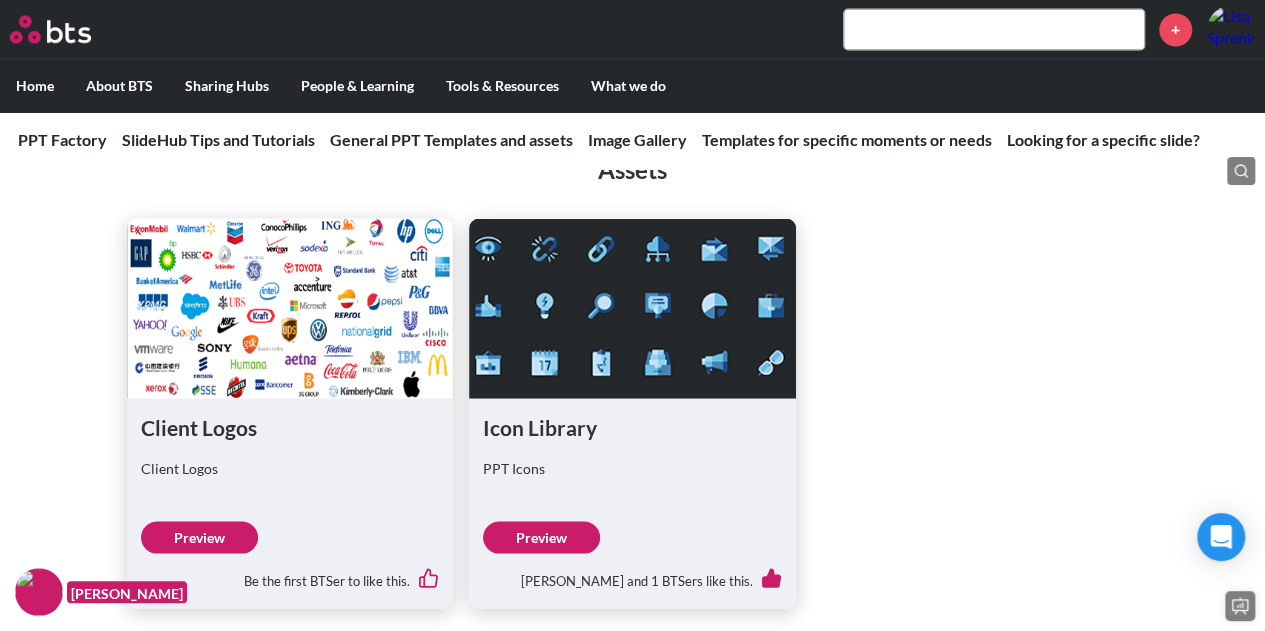 click at bounding box center (994, 29) 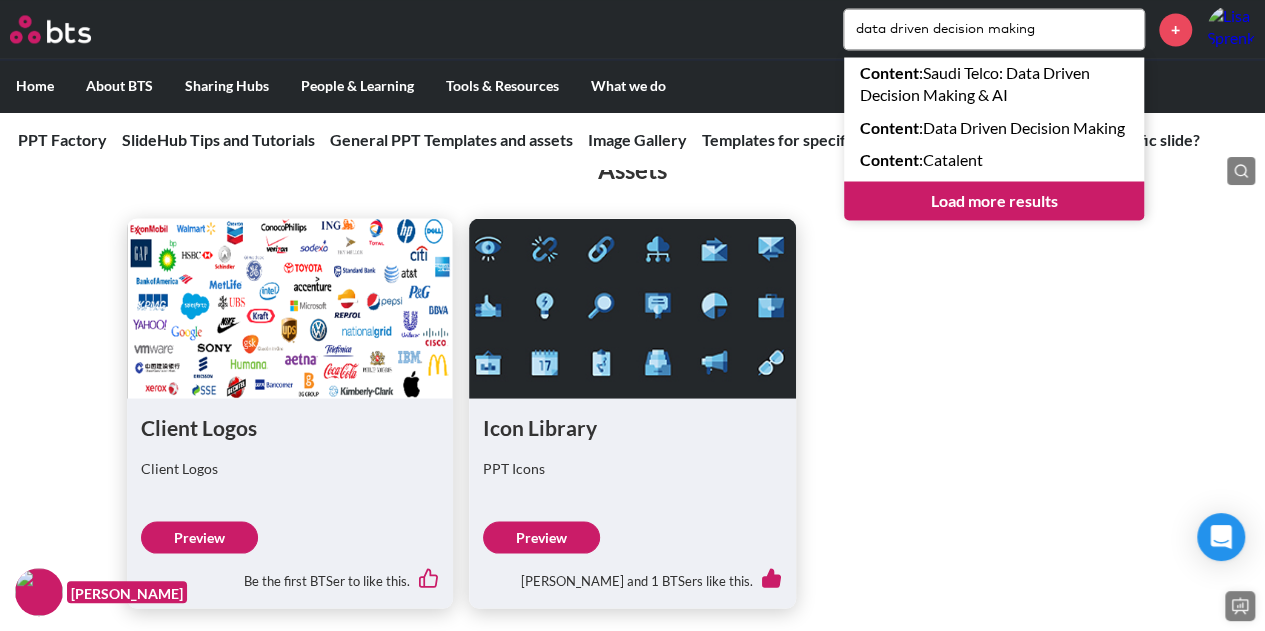drag, startPoint x: 1079, startPoint y: 27, endPoint x: 934, endPoint y: 29, distance: 145.0138 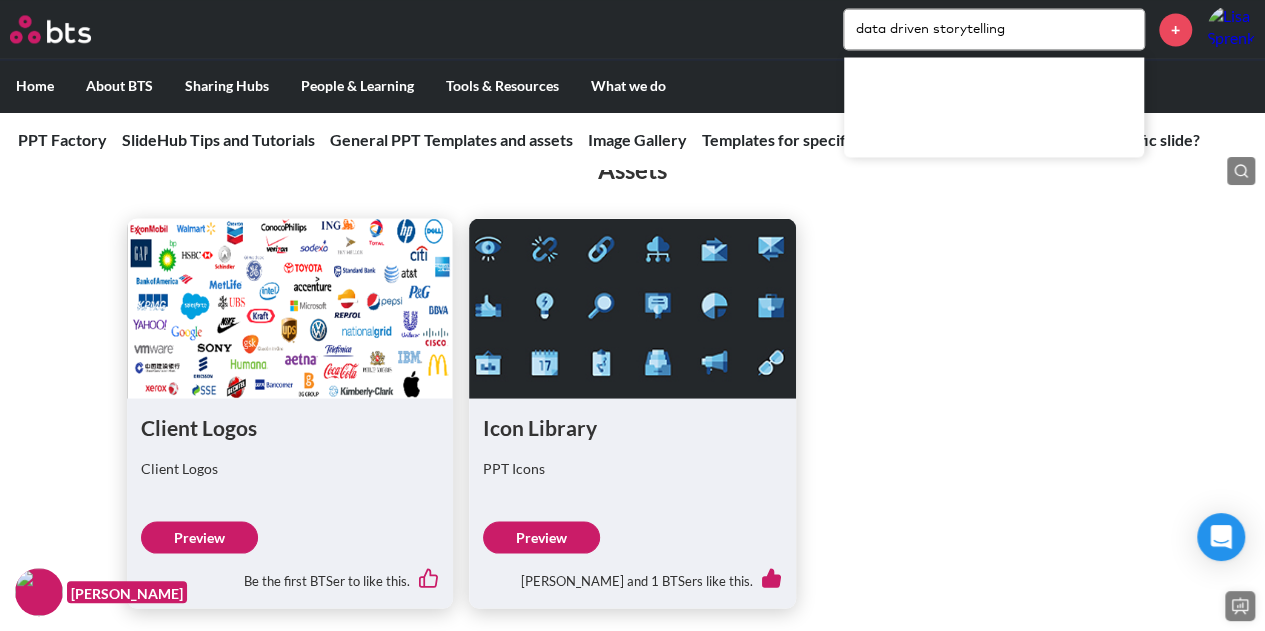 drag, startPoint x: 1042, startPoint y: 27, endPoint x: 932, endPoint y: 30, distance: 110.0409 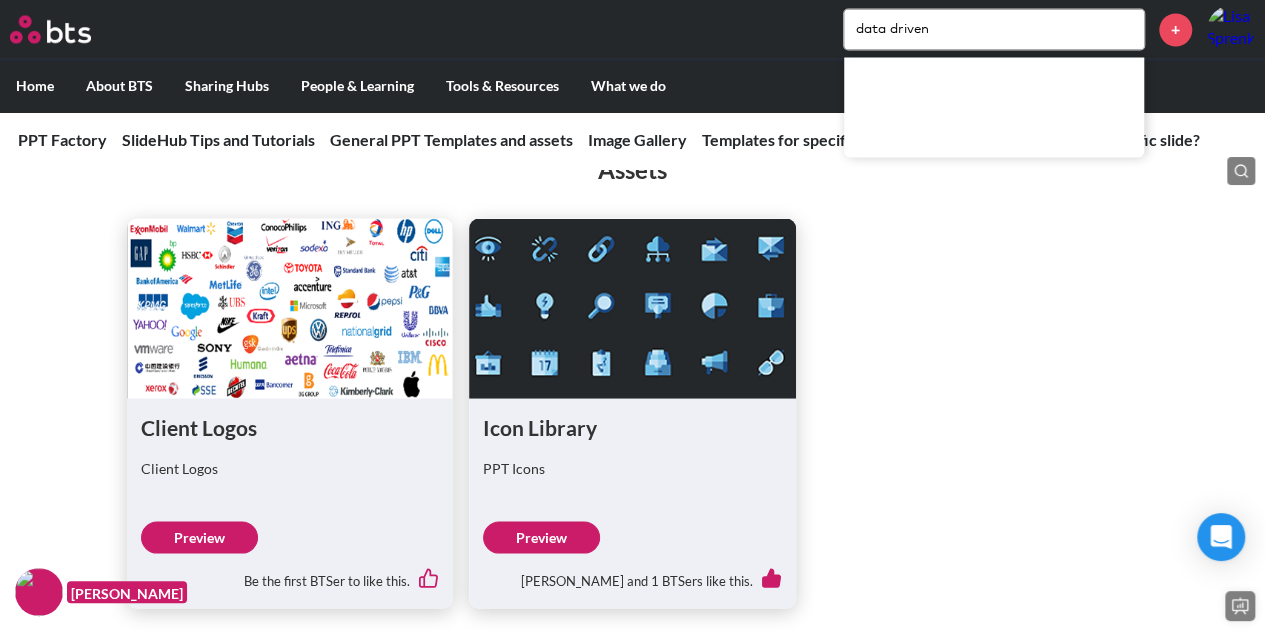 type on "data driven" 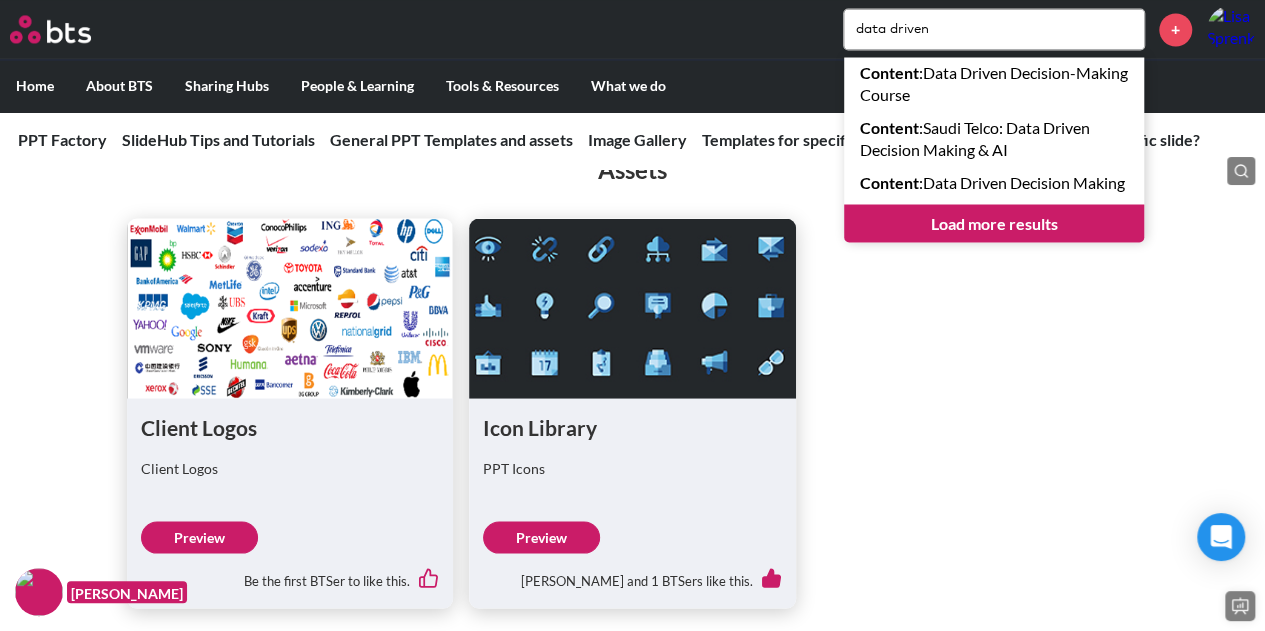 click on "Load more results" at bounding box center (994, 223) 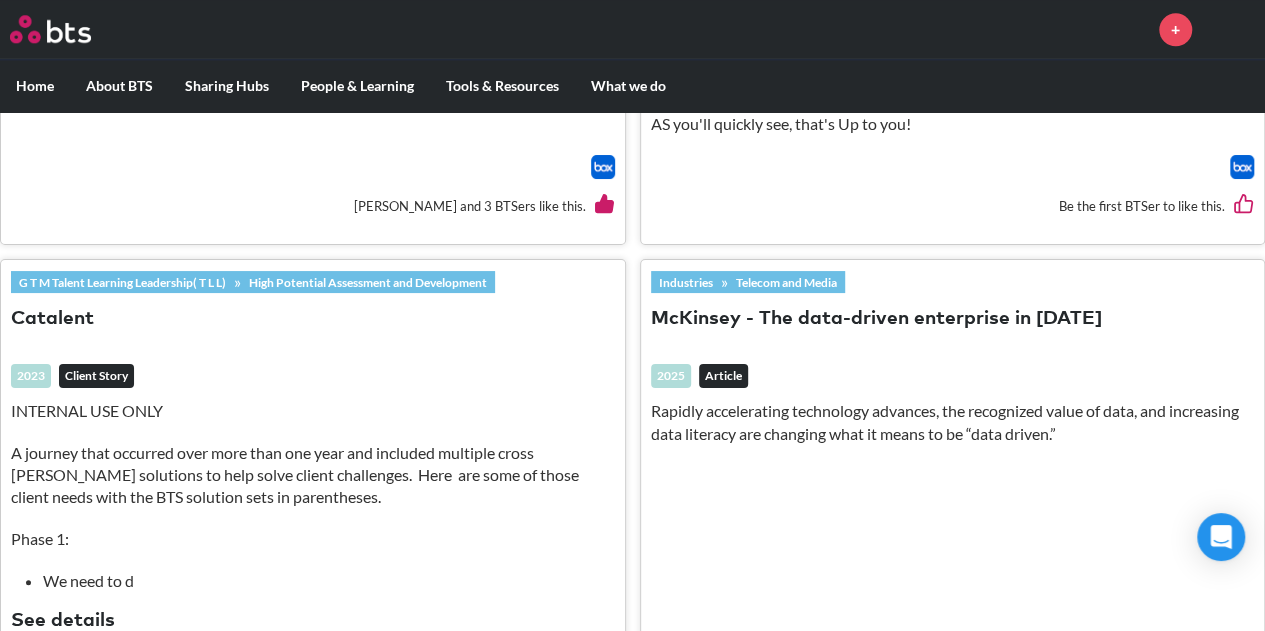 scroll, scrollTop: 1144, scrollLeft: 0, axis: vertical 